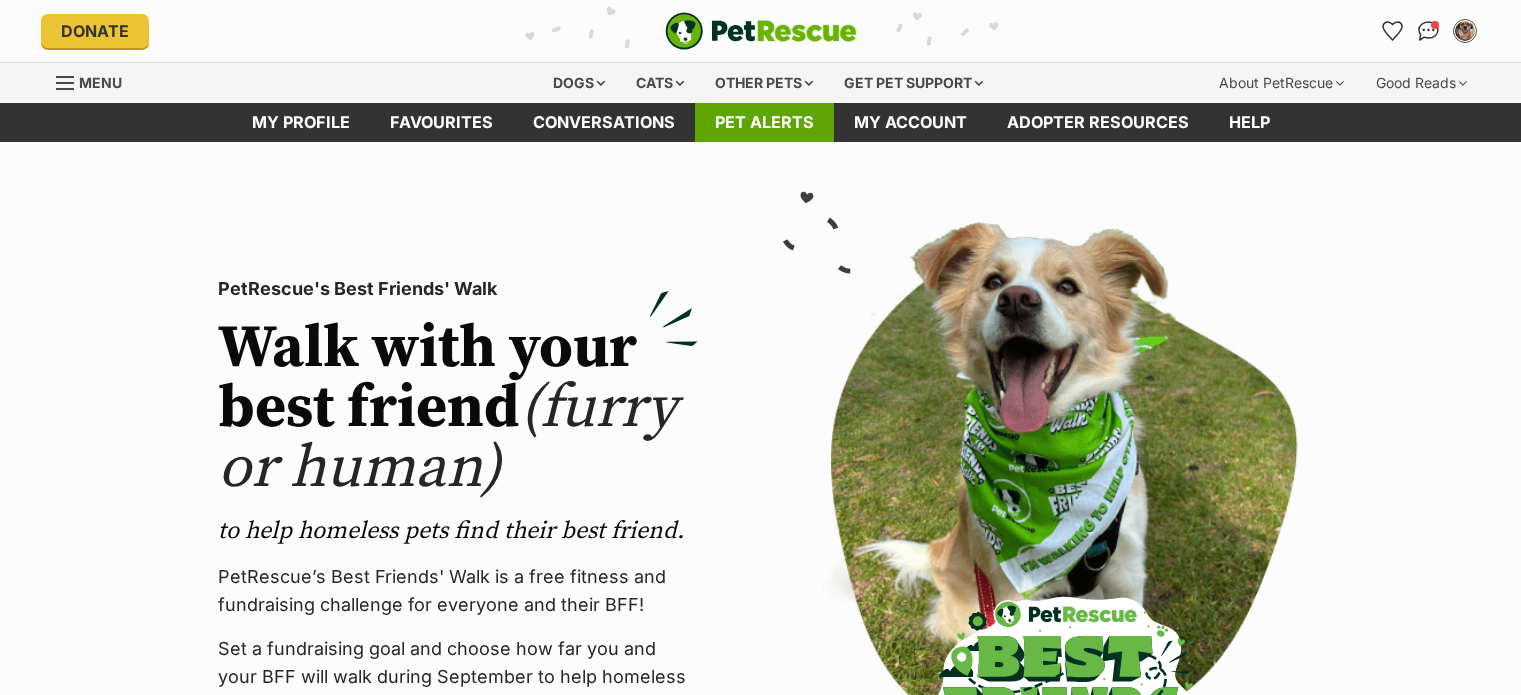 scroll, scrollTop: 0, scrollLeft: 0, axis: both 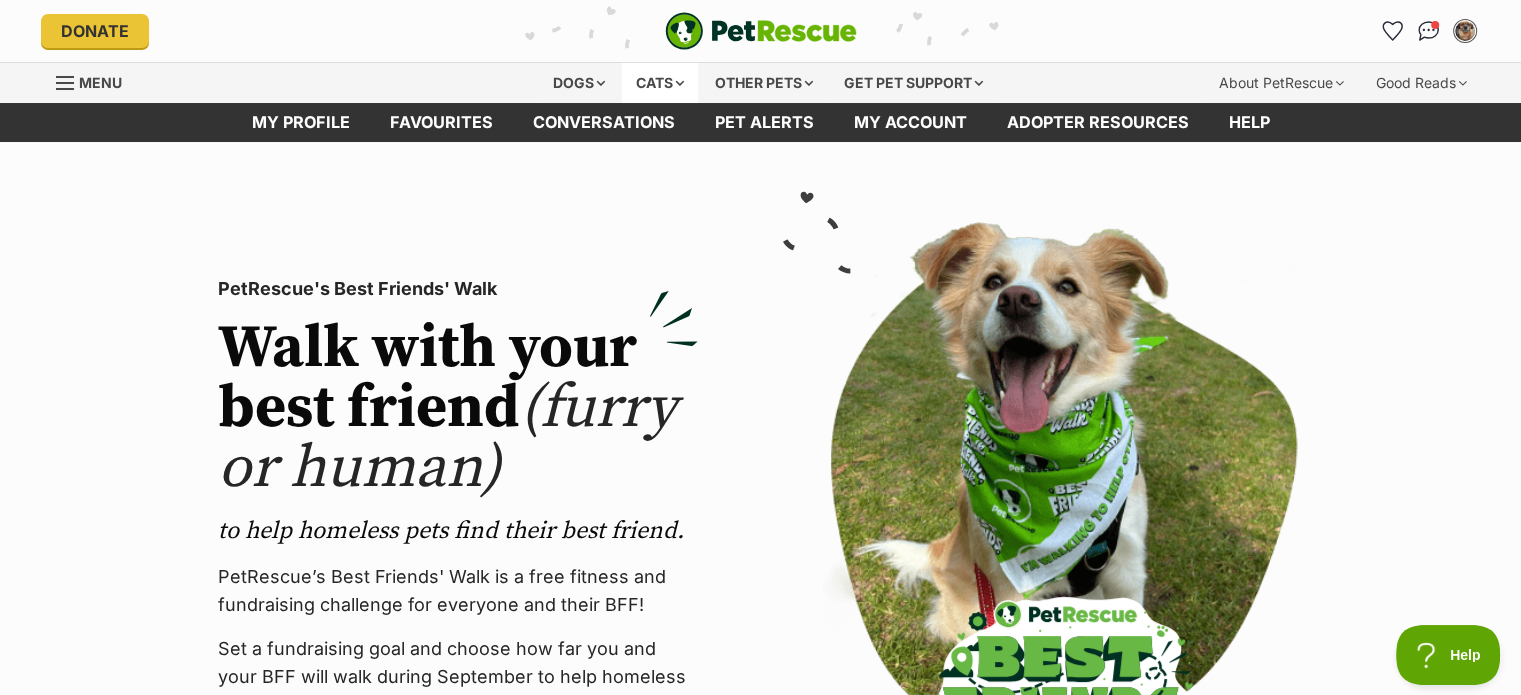 click on "Cats" at bounding box center [660, 83] 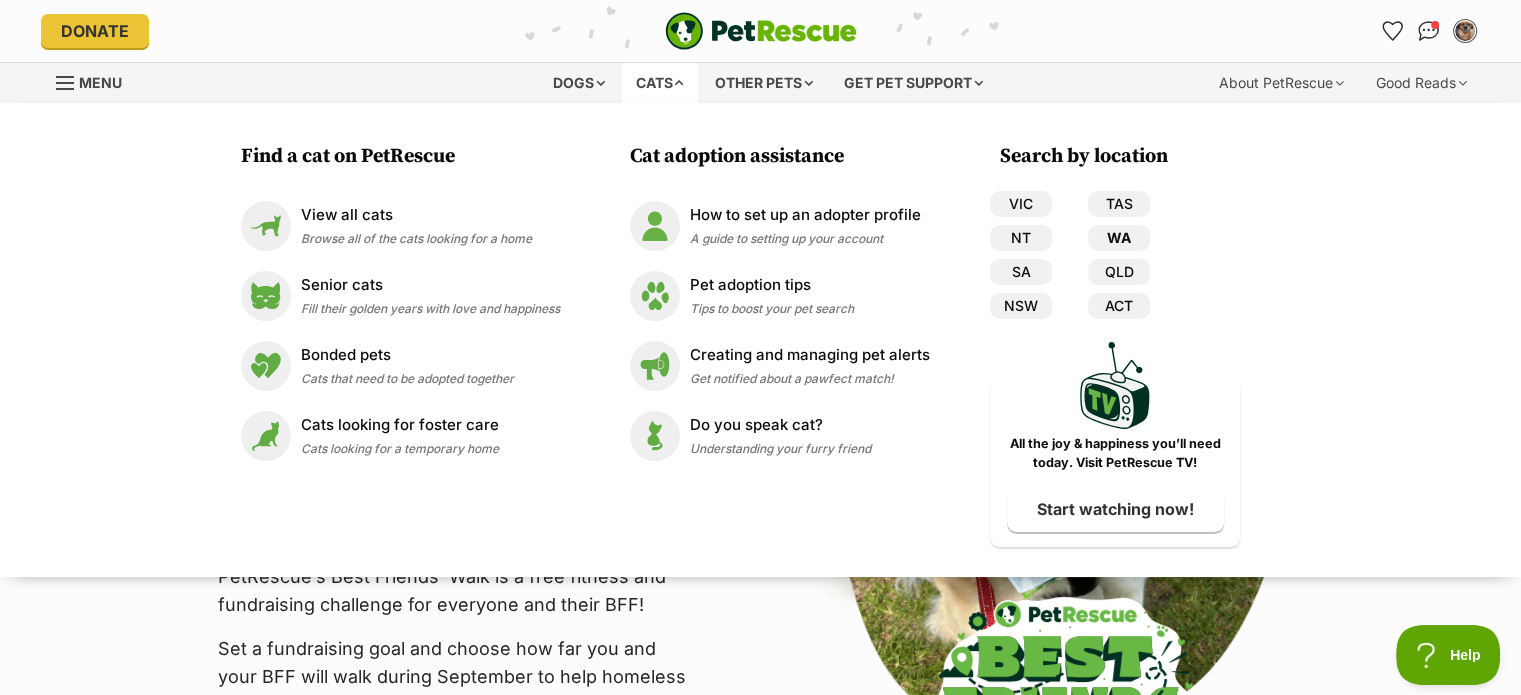 click on "WA" at bounding box center (1119, 238) 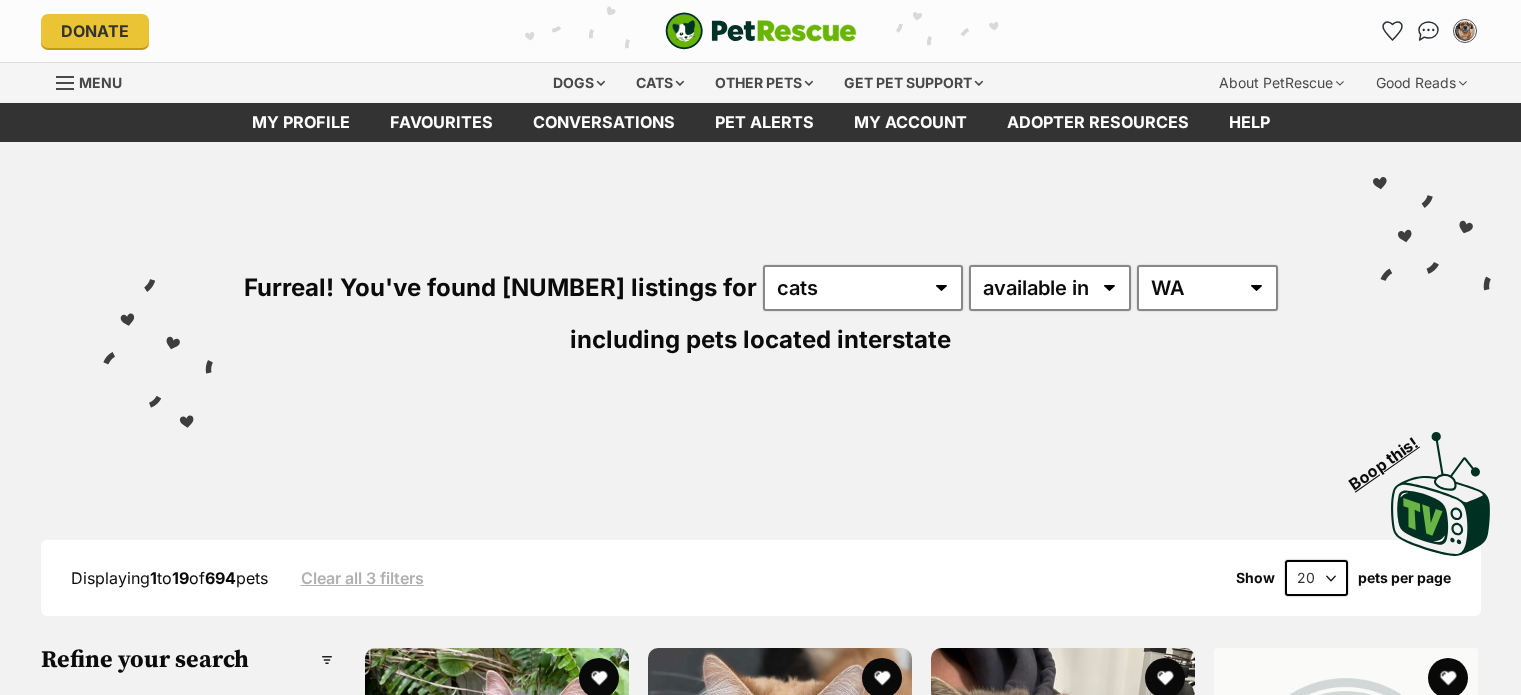 scroll, scrollTop: 0, scrollLeft: 0, axis: both 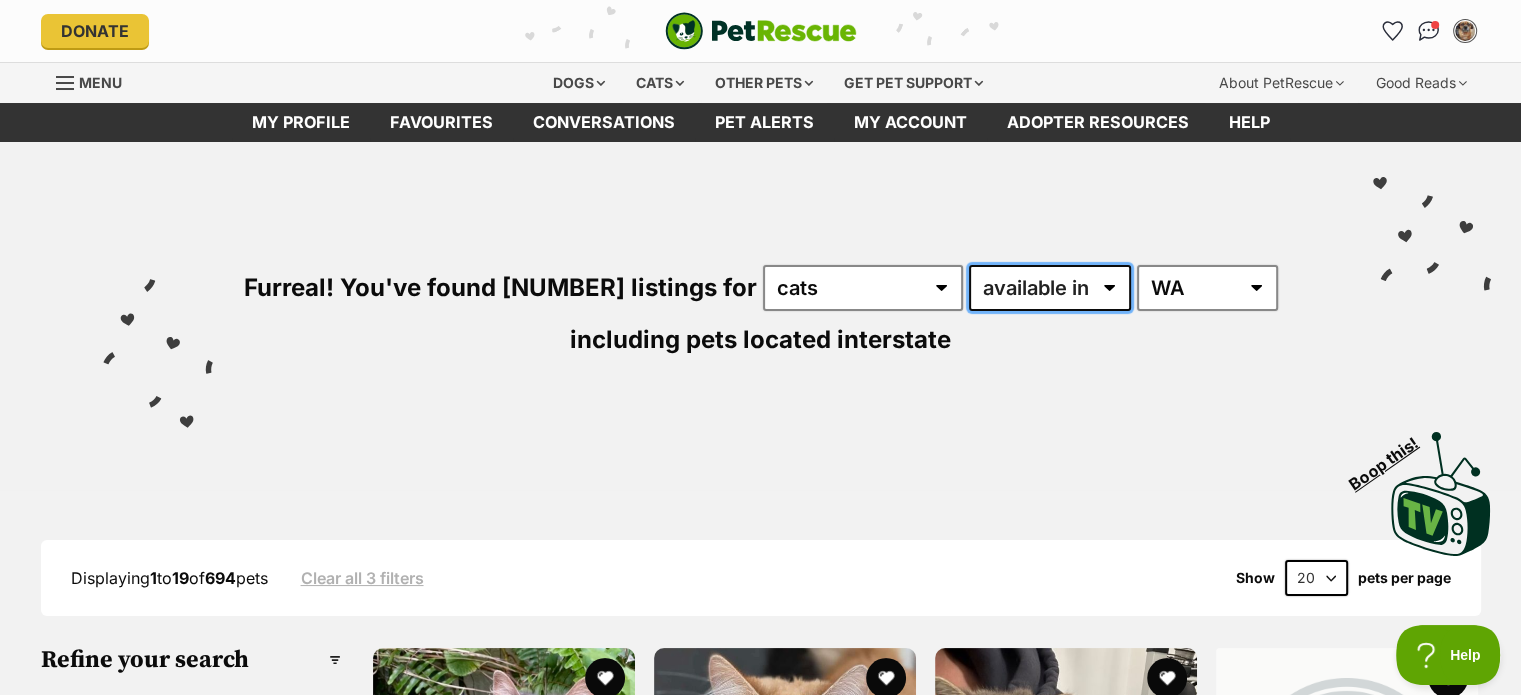 click on "available in
located in" at bounding box center [1050, 288] 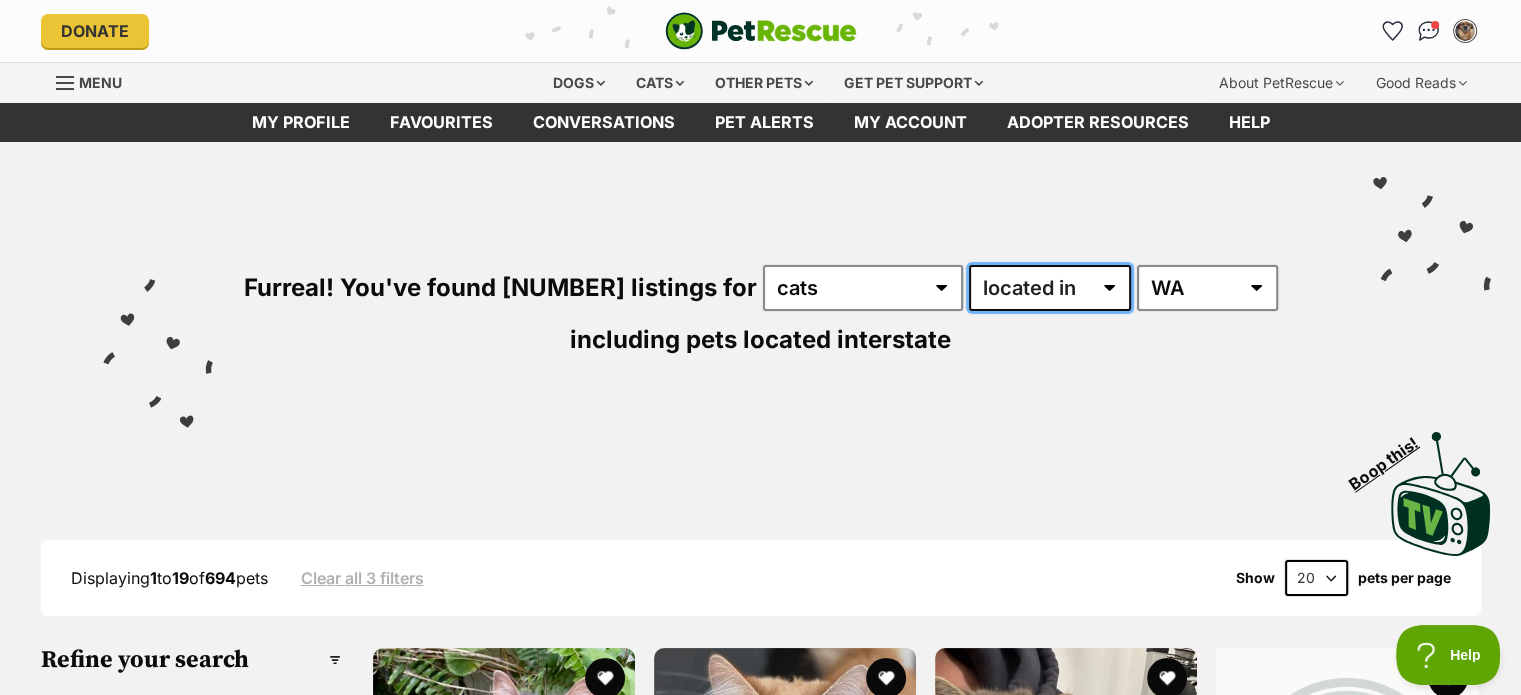 click on "available in
located in" at bounding box center (1050, 288) 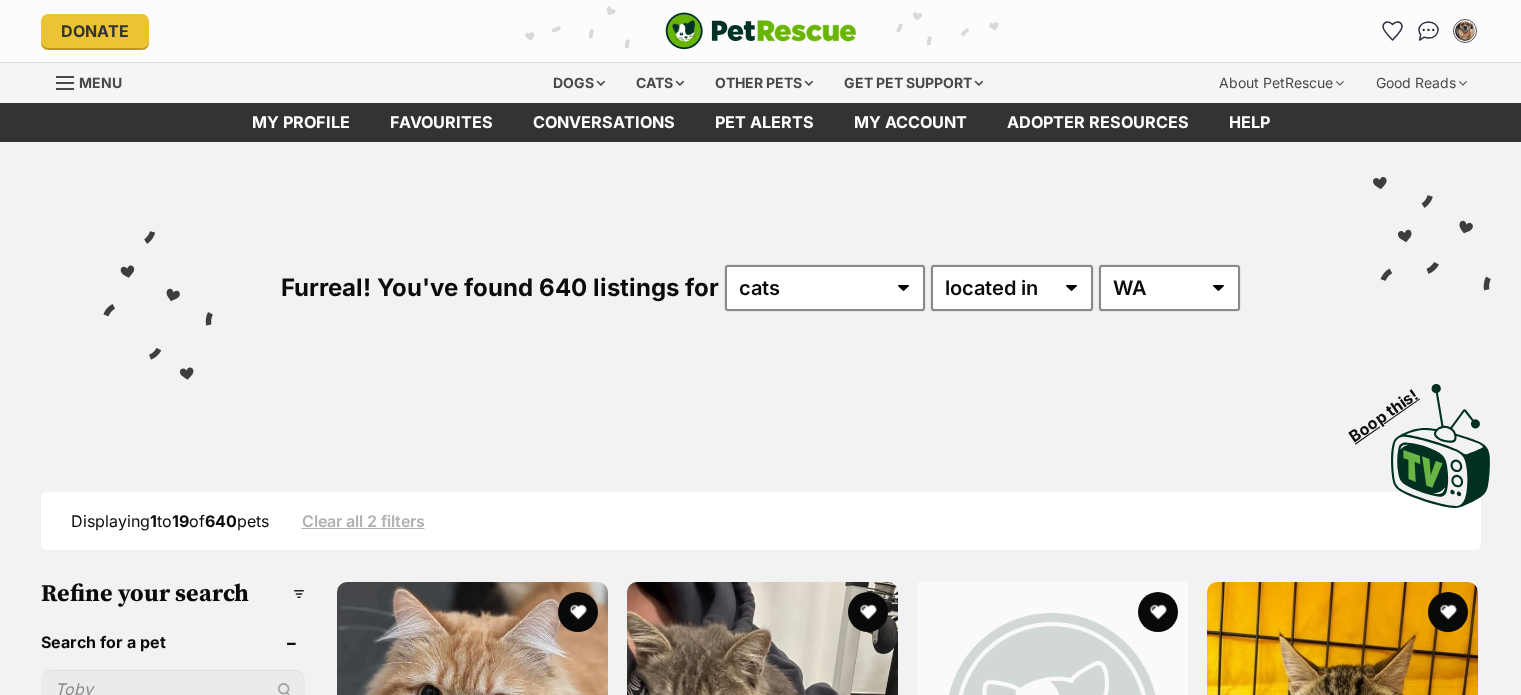 scroll, scrollTop: 0, scrollLeft: 0, axis: both 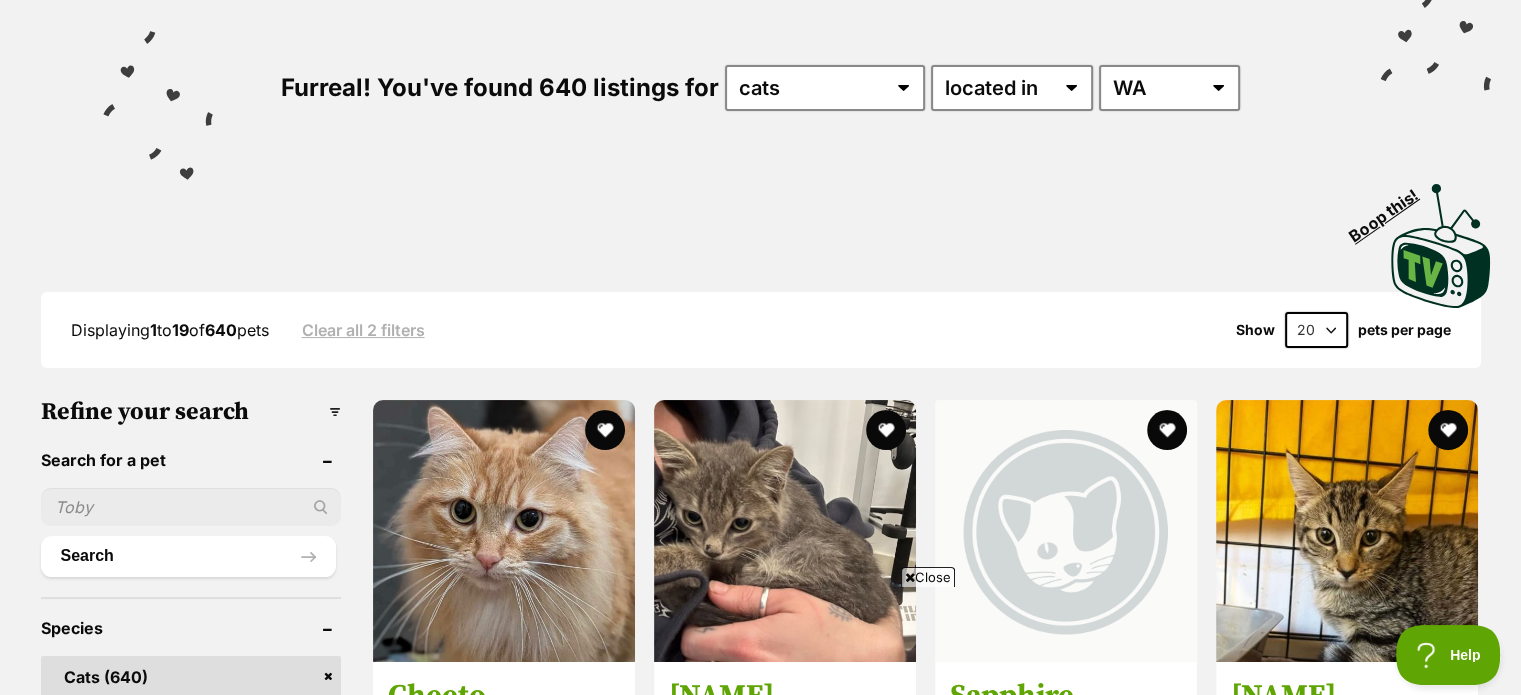 click on "20 40 60" at bounding box center [1316, 330] 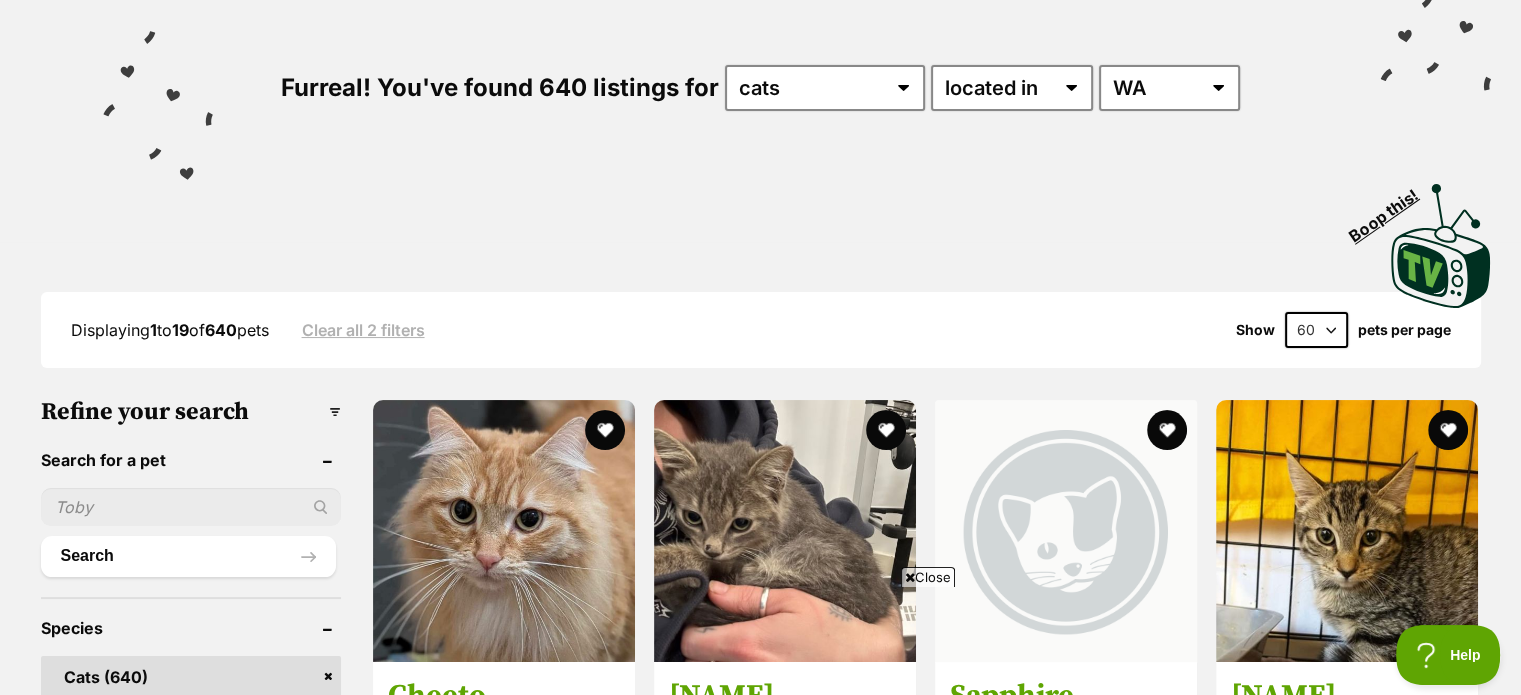 click on "20 40 60" at bounding box center [1316, 330] 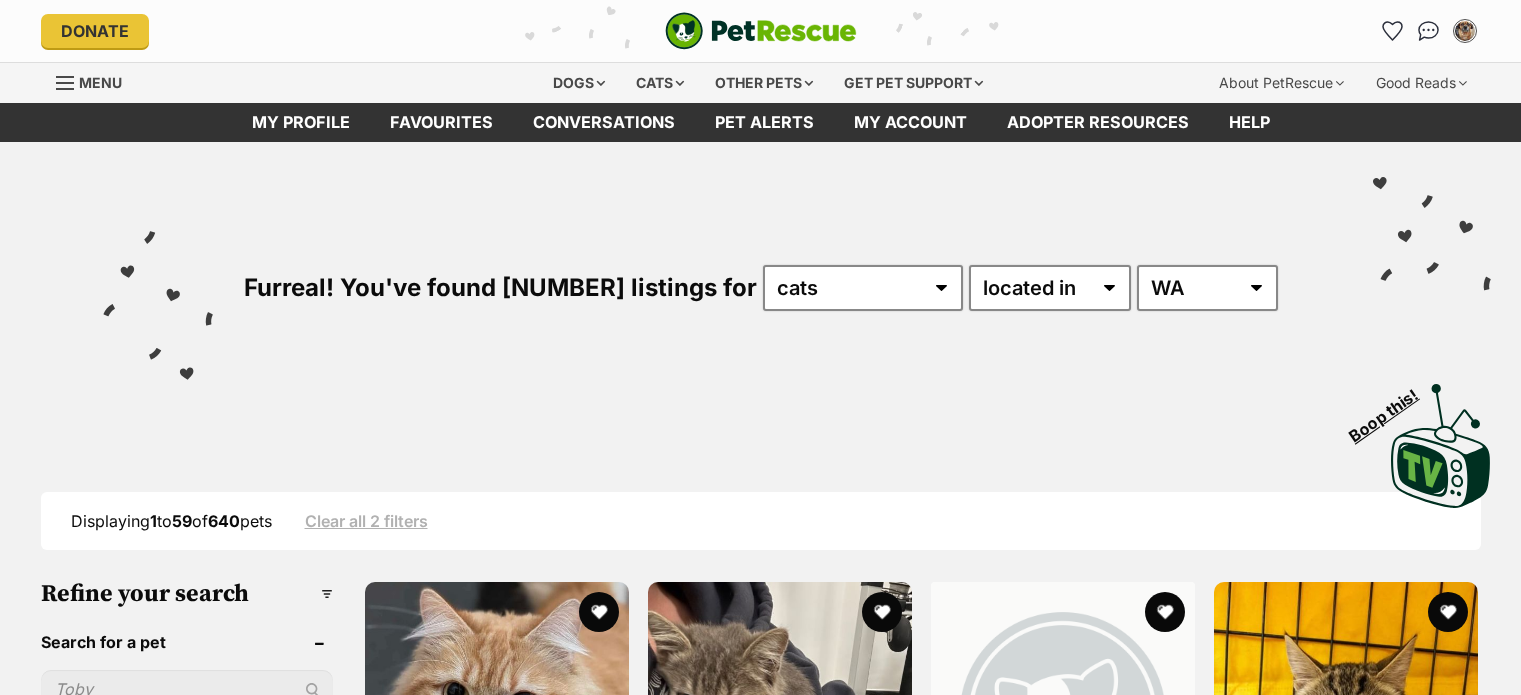 scroll, scrollTop: 300, scrollLeft: 0, axis: vertical 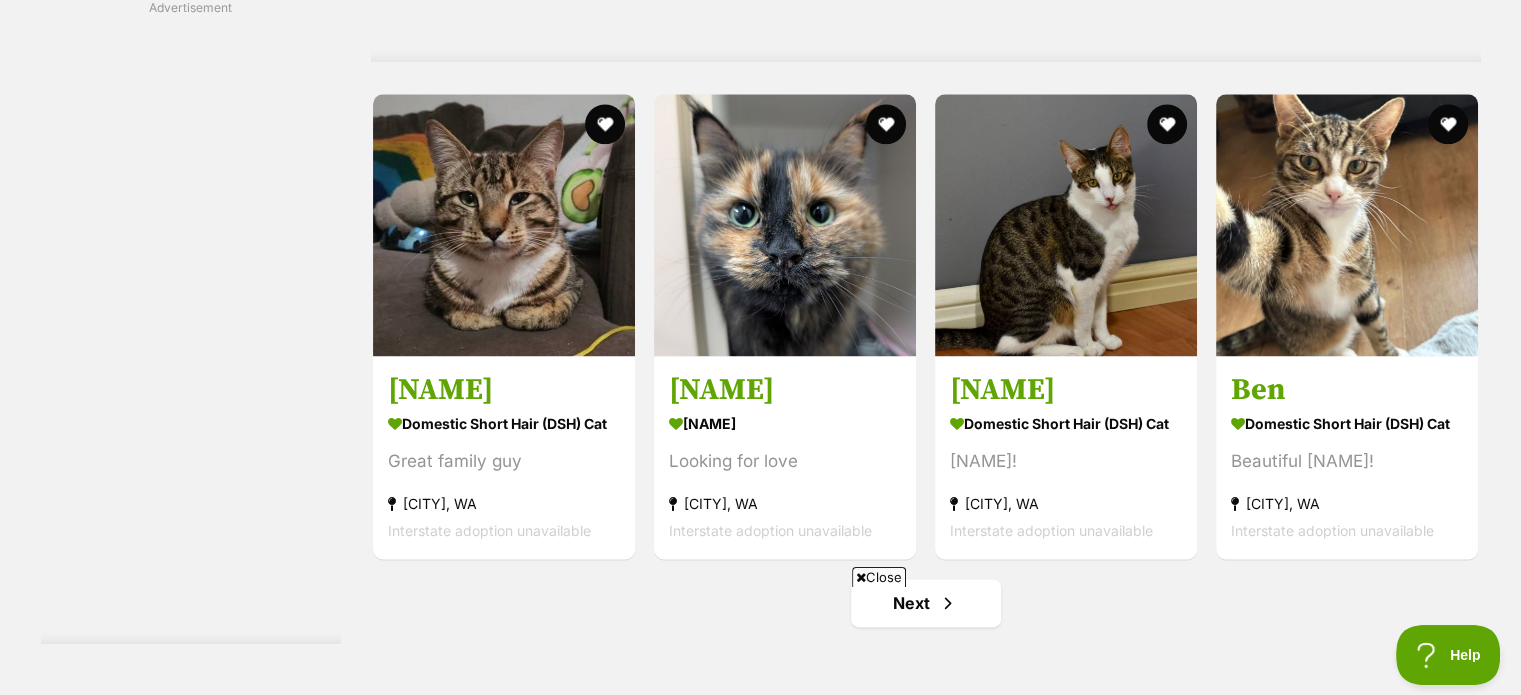 click at bounding box center [760, 595] 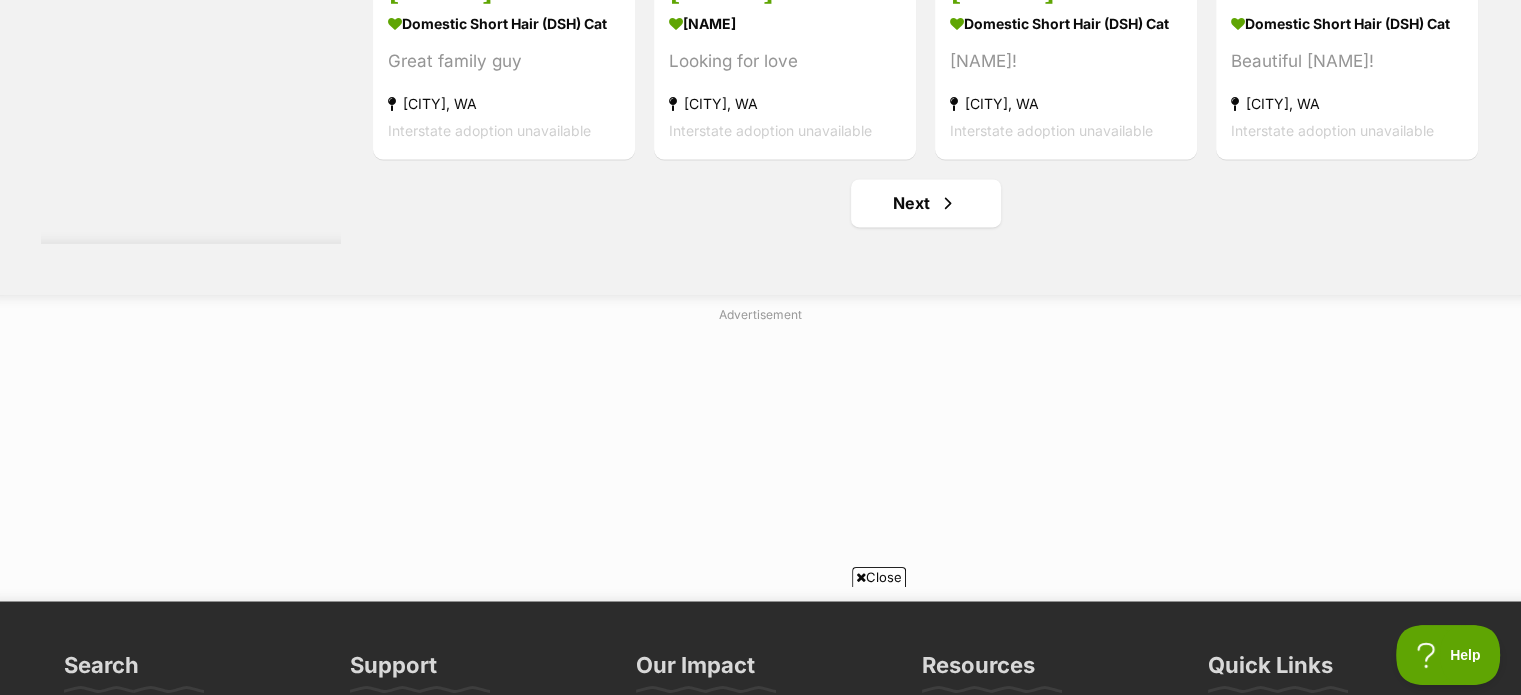 scroll, scrollTop: 10600, scrollLeft: 0, axis: vertical 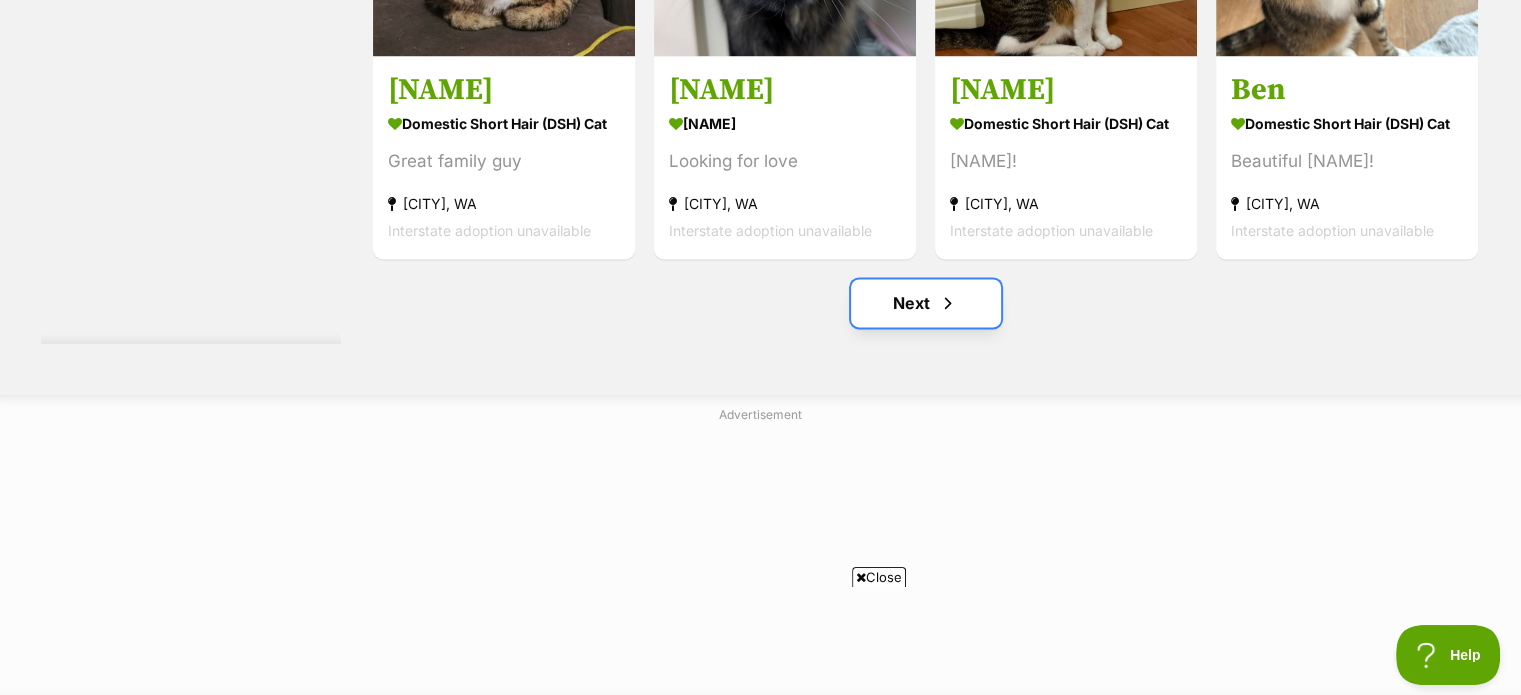 click on "Next" at bounding box center [926, 303] 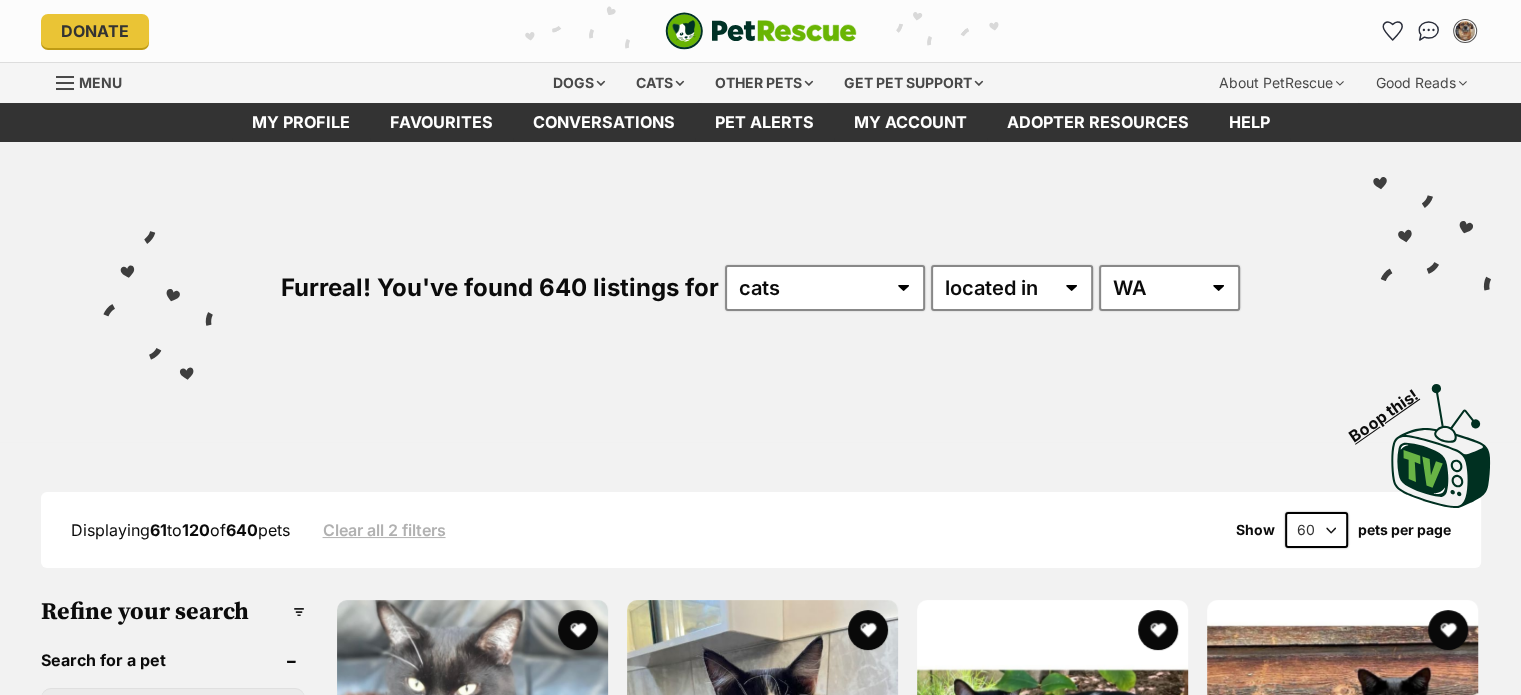 scroll, scrollTop: 200, scrollLeft: 0, axis: vertical 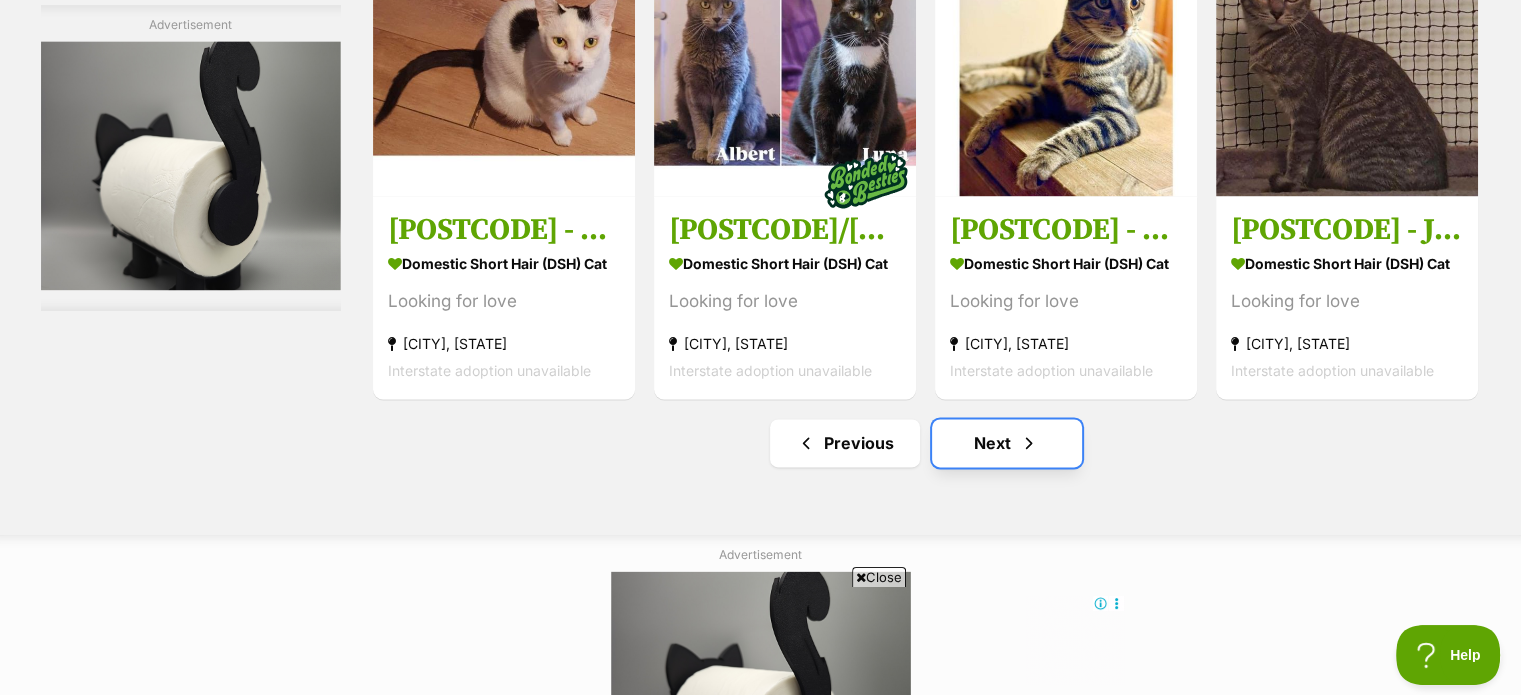 click on "Next" at bounding box center [1007, 443] 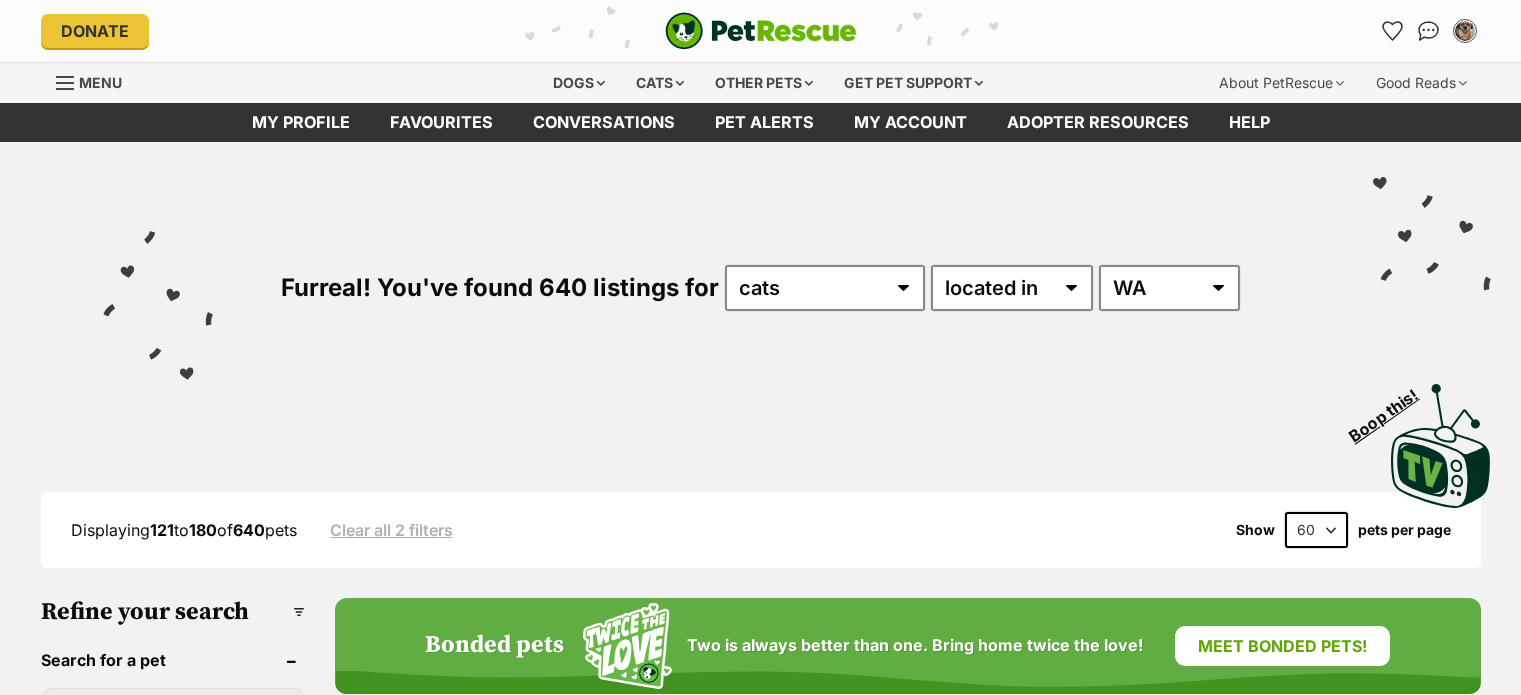 scroll, scrollTop: 0, scrollLeft: 0, axis: both 